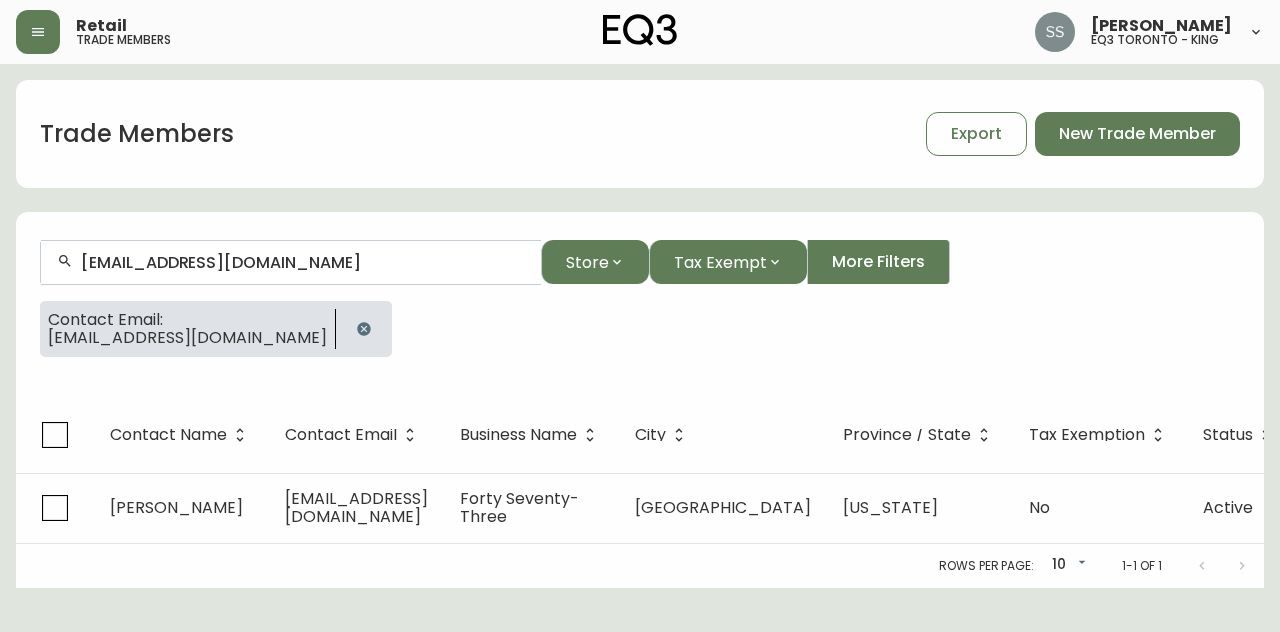 scroll, scrollTop: 0, scrollLeft: 0, axis: both 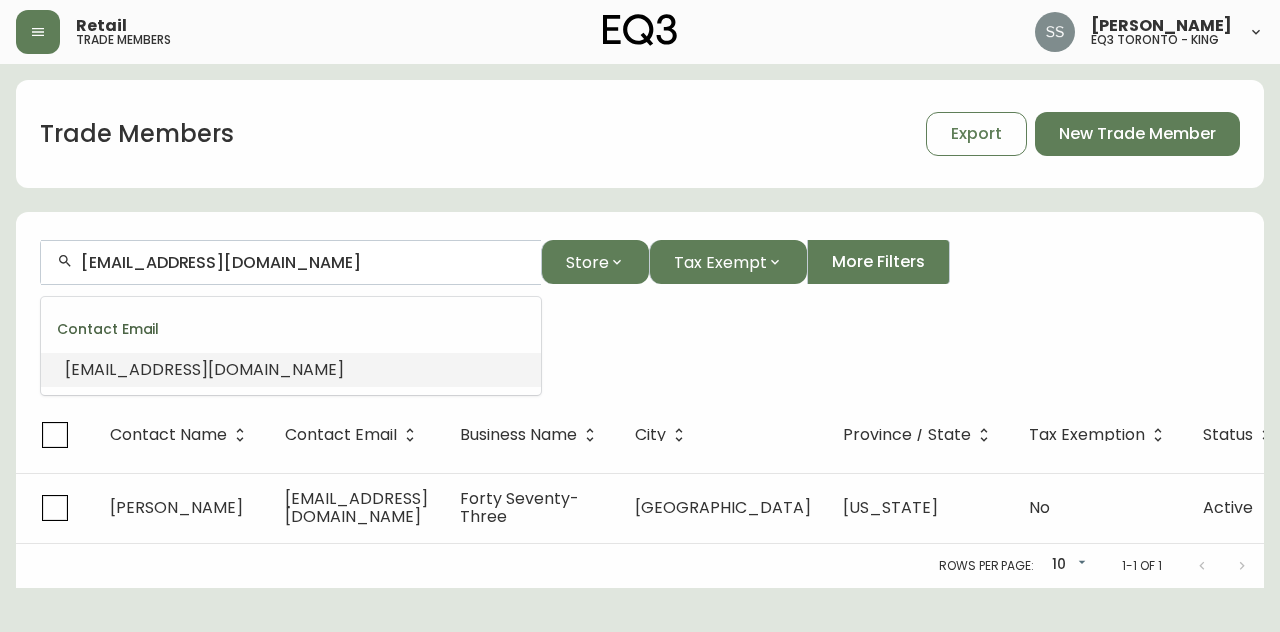 drag, startPoint x: 282, startPoint y: 266, endPoint x: 0, endPoint y: 209, distance: 287.70297 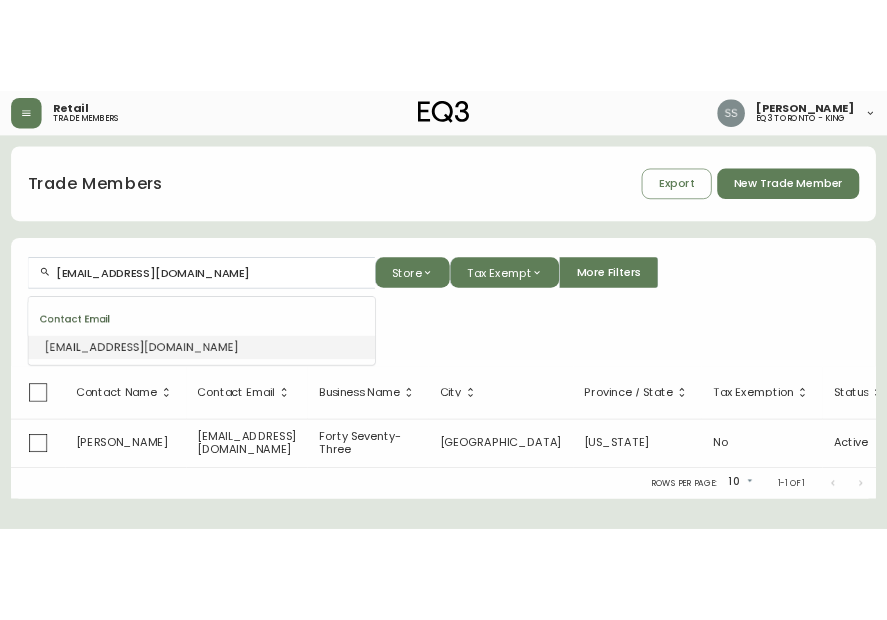 scroll, scrollTop: 0, scrollLeft: 0, axis: both 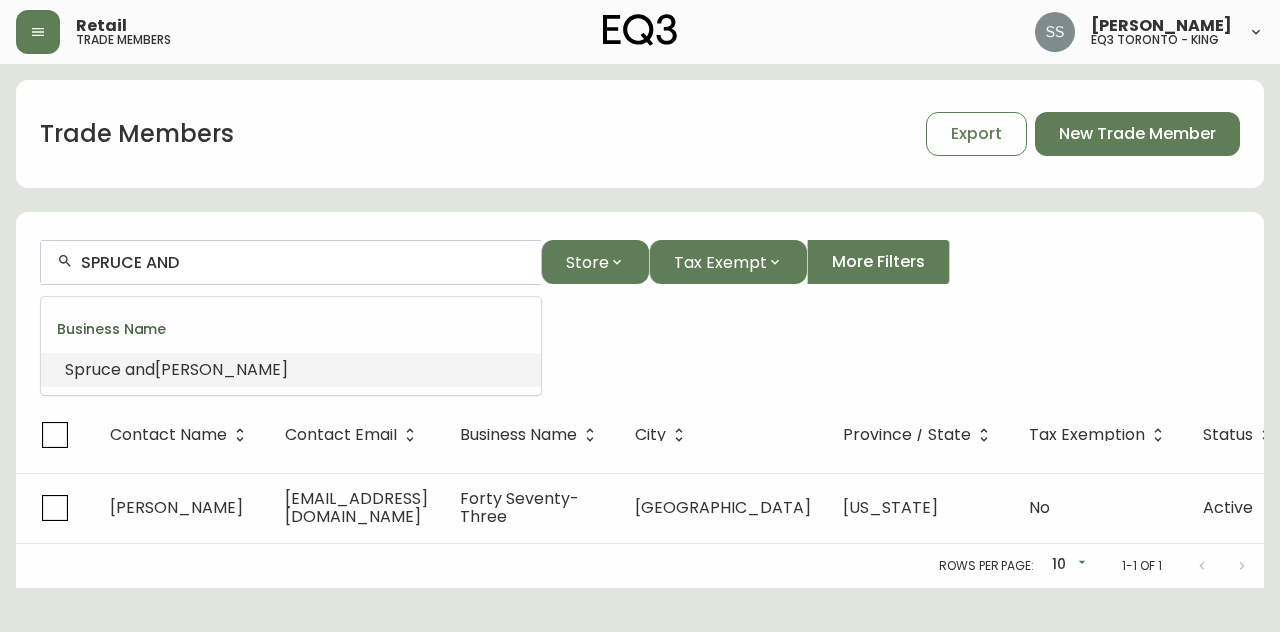 click at bounding box center [123, 369] 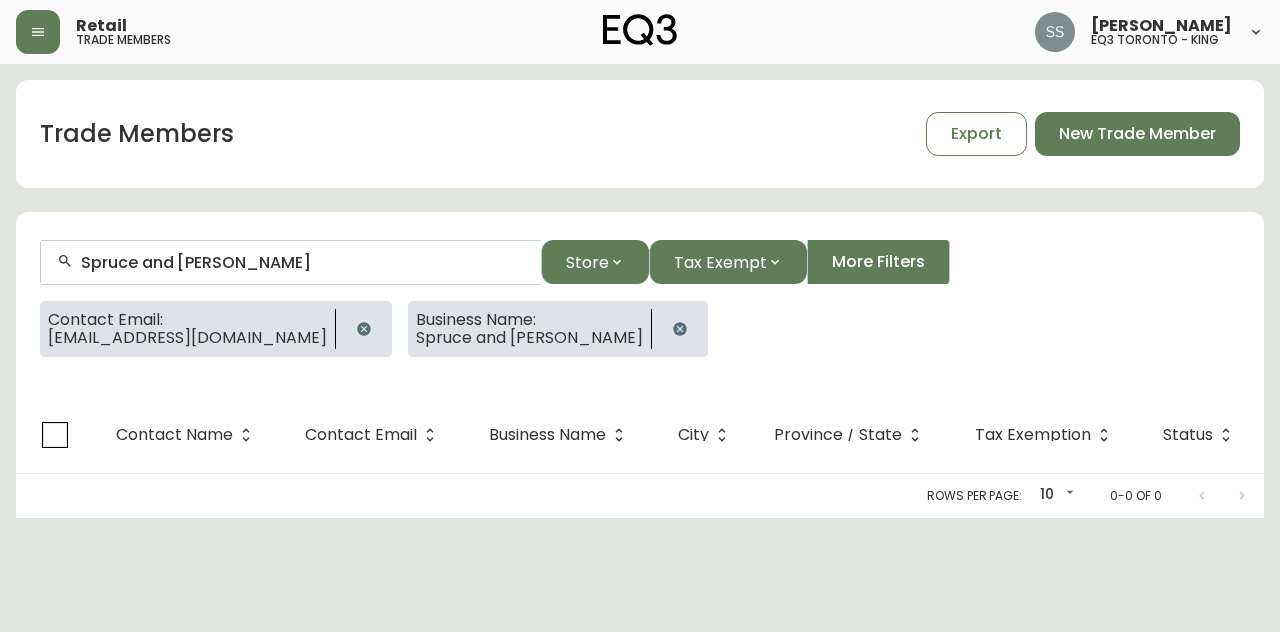 type on "Spruce and [PERSON_NAME]" 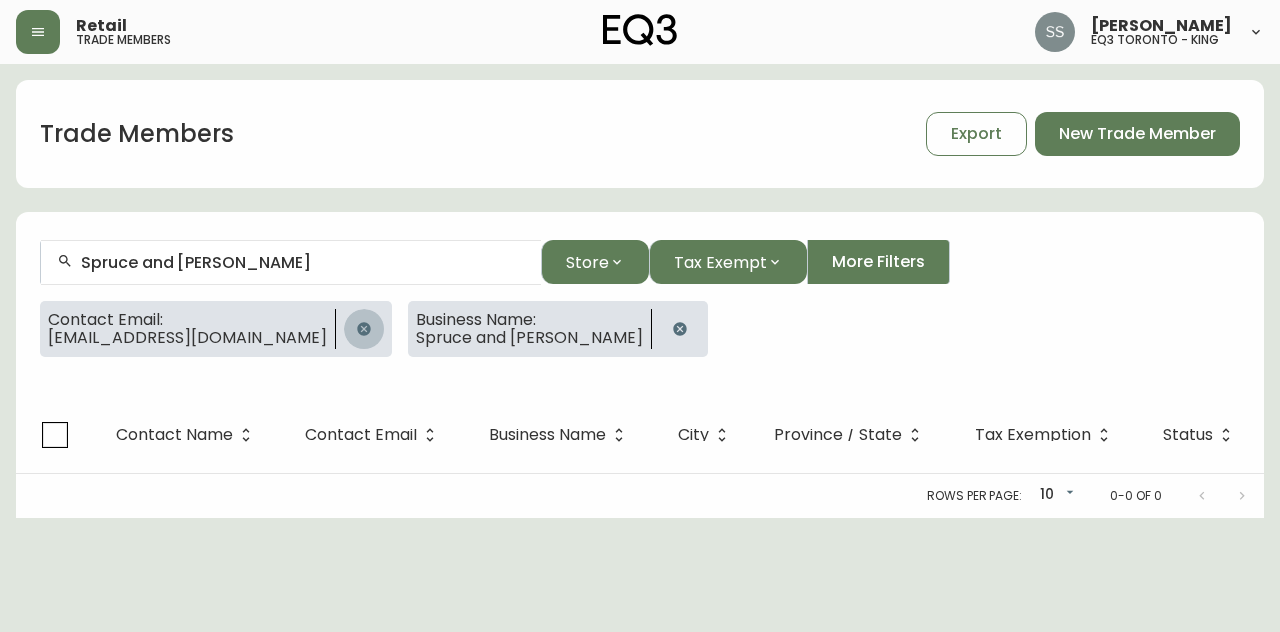 click 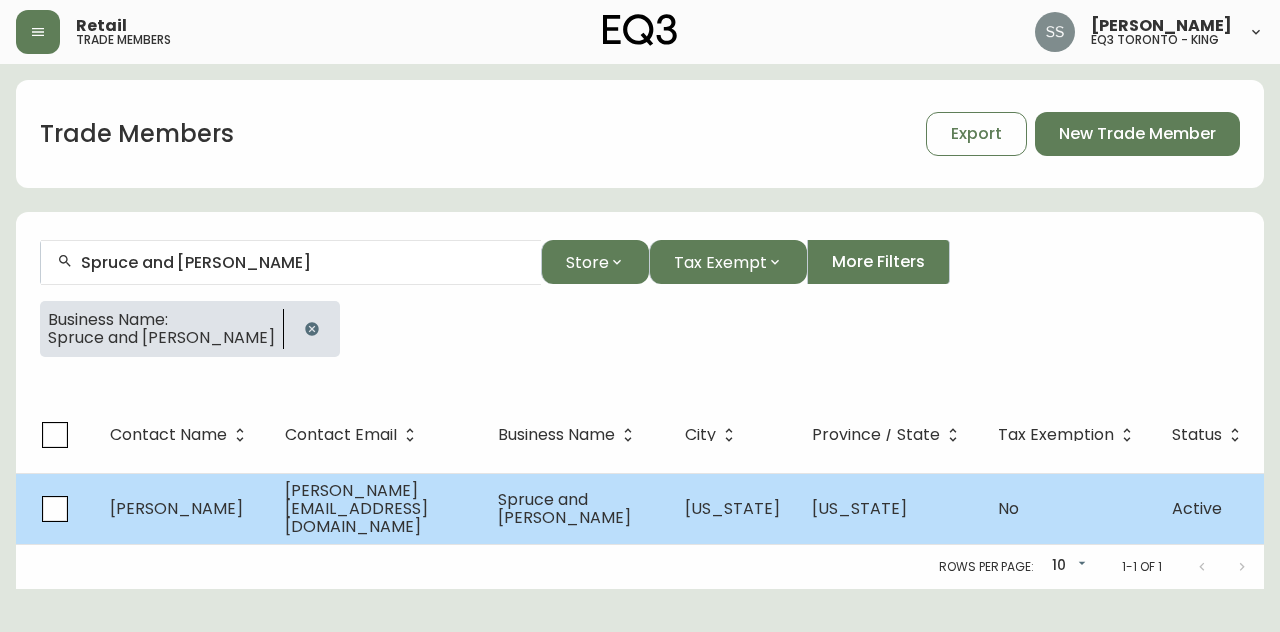click on "[PERSON_NAME][EMAIL_ADDRESS][DOMAIN_NAME]" at bounding box center [356, 508] 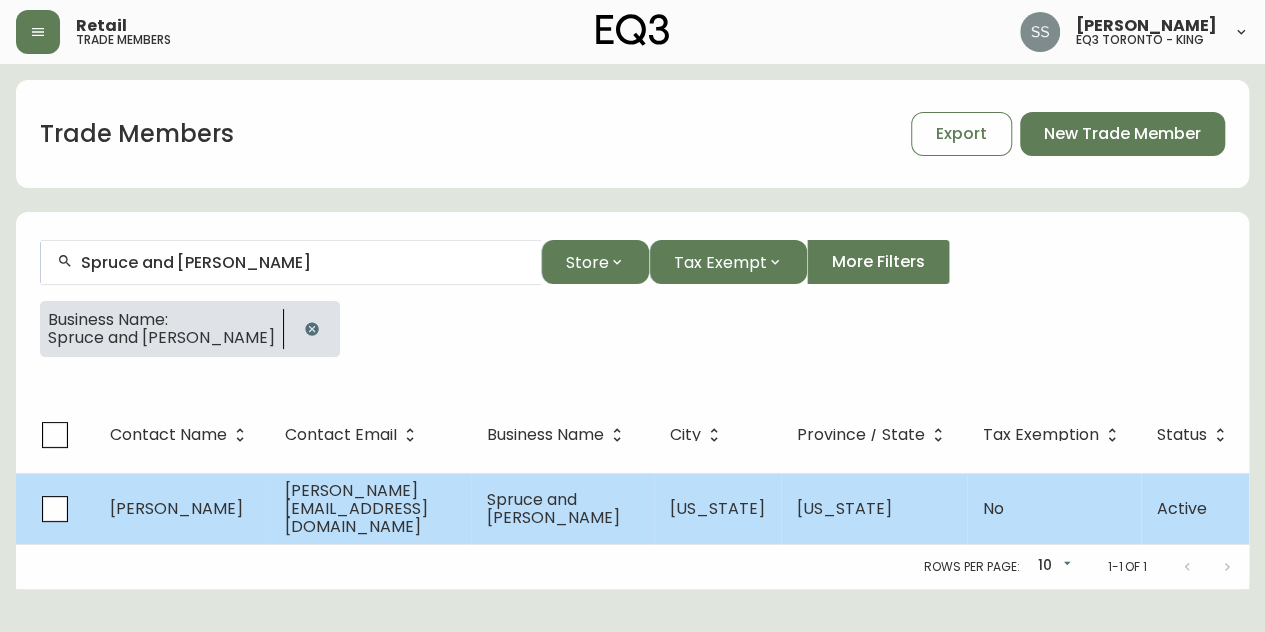 select on "NY" 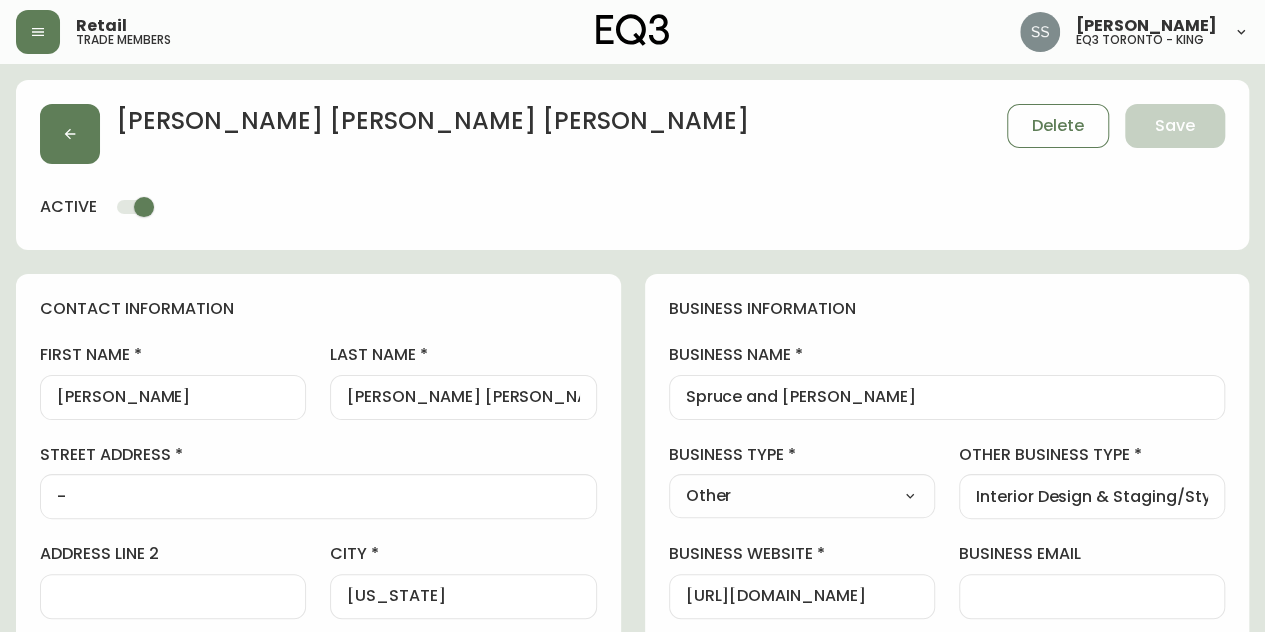 type on "EQ3 US Trade - [GEOGRAPHIC_DATA]" 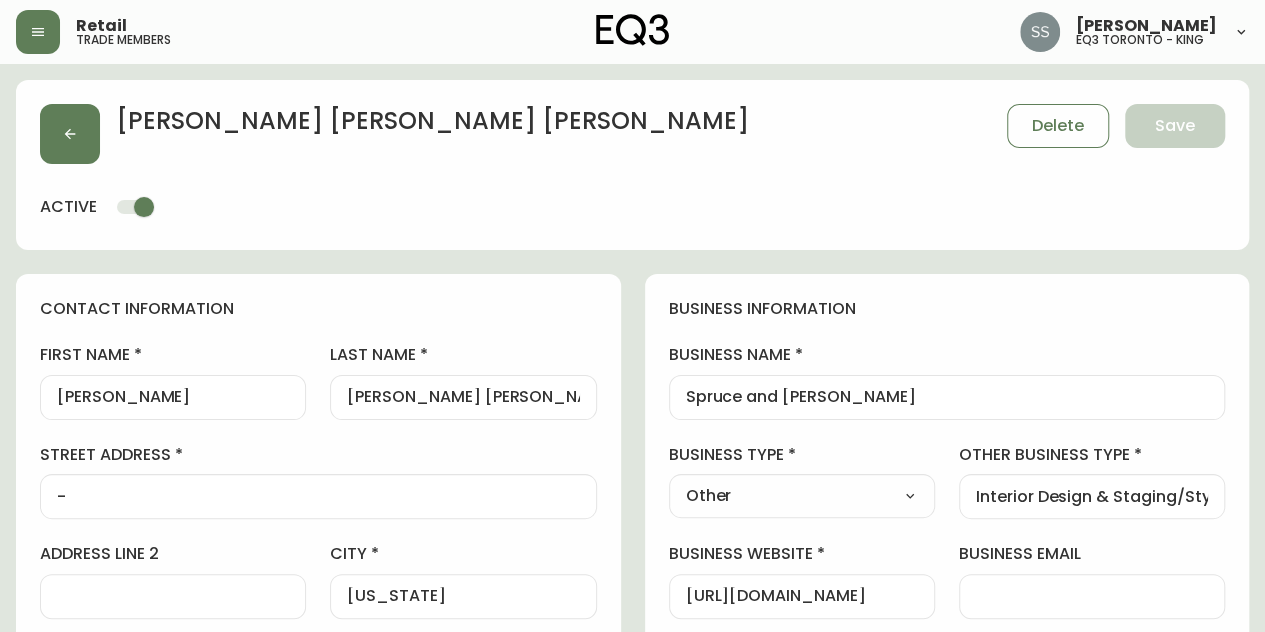 select on "cm48zha2033ze0170ss7kujjb" 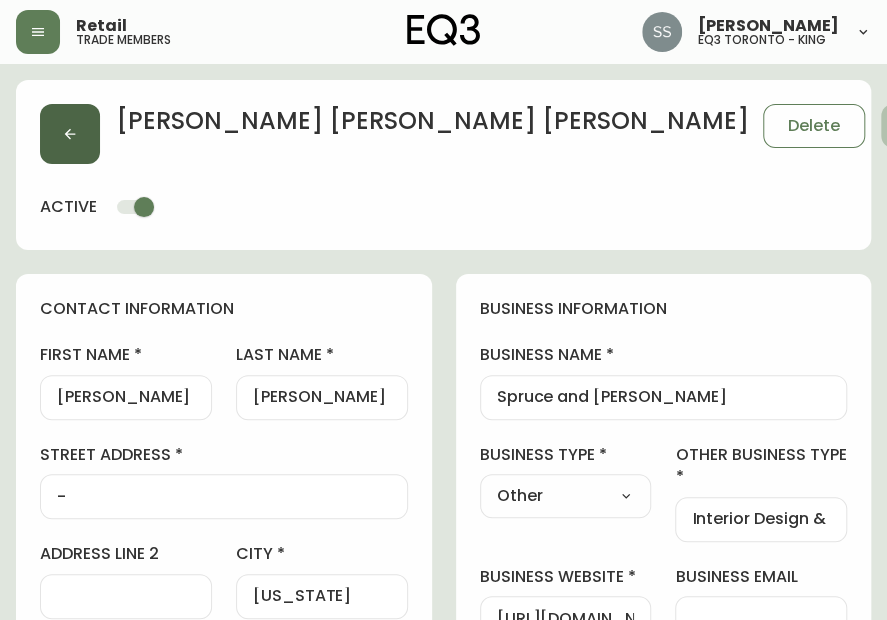 click 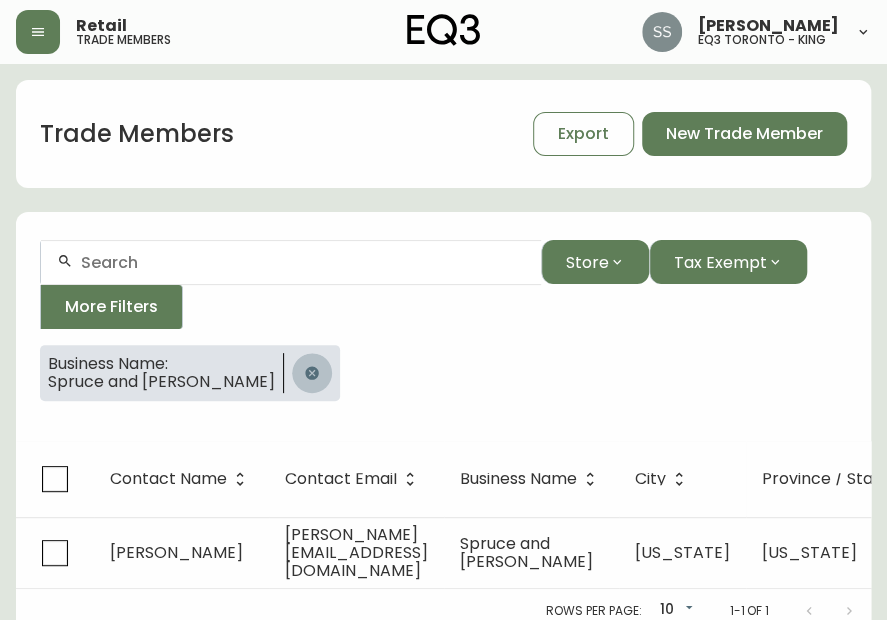 click 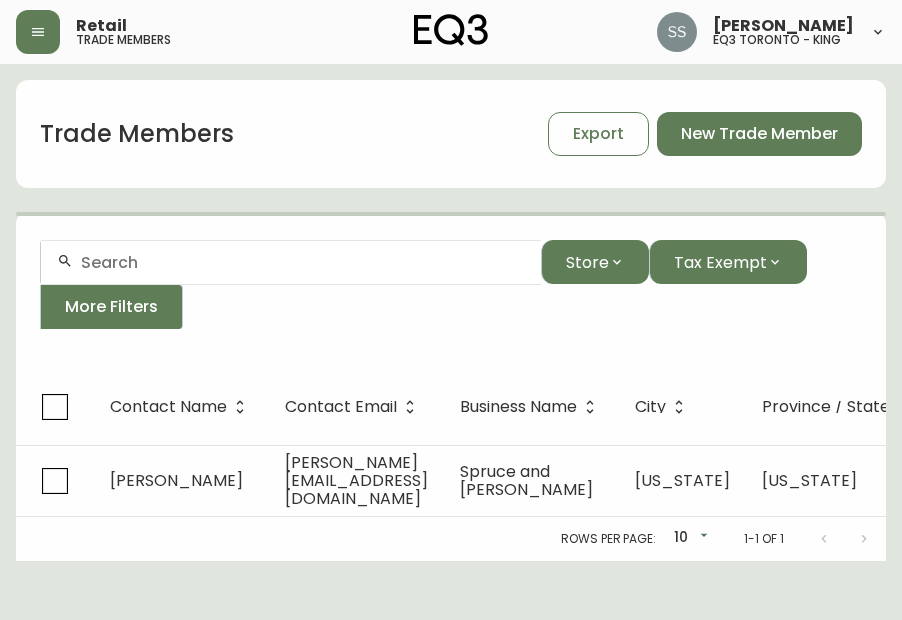 click at bounding box center (303, 262) 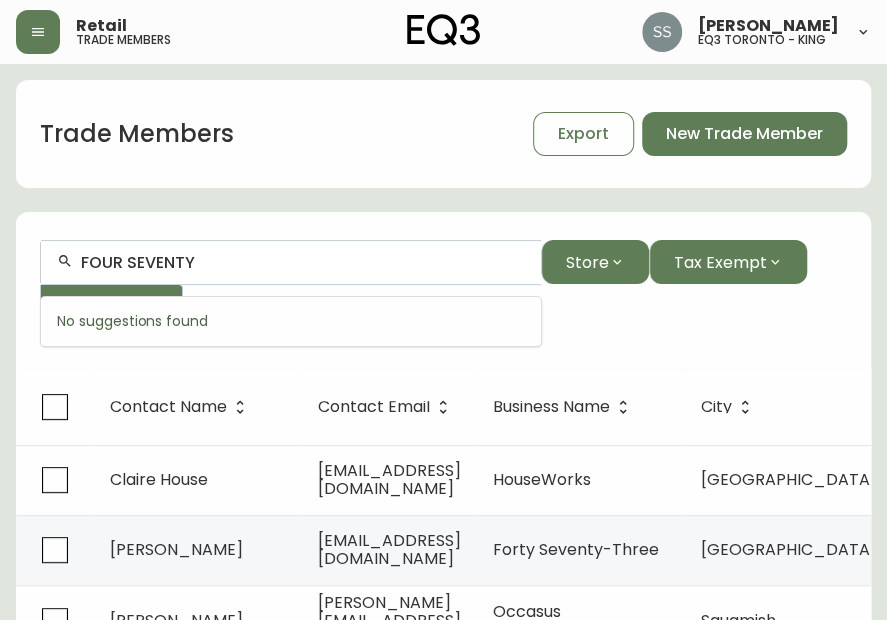 drag, startPoint x: 252, startPoint y: 257, endPoint x: -269, endPoint y: 229, distance: 521.75183 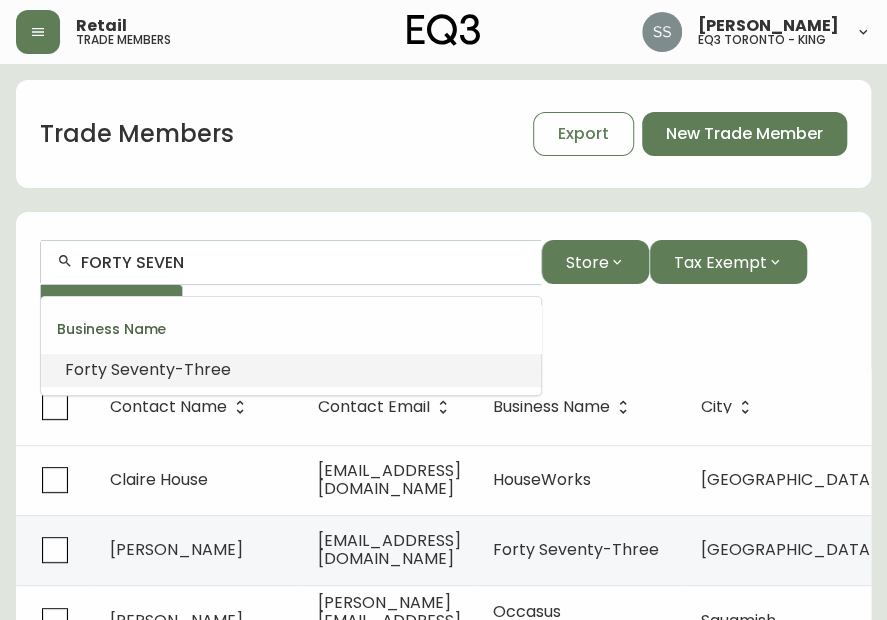 click on "Seven" at bounding box center (135, 369) 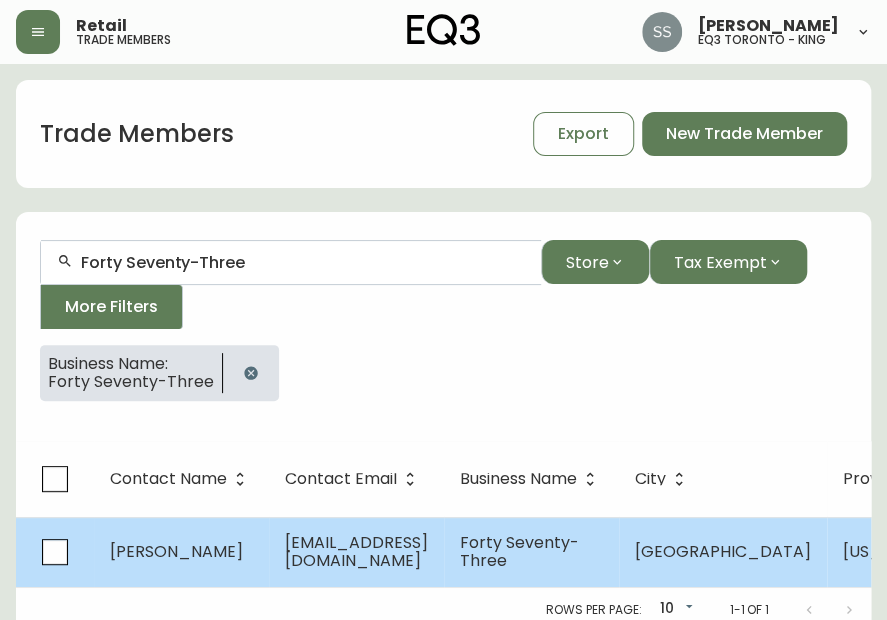click on "Forty Seventy-Three" at bounding box center (531, 552) 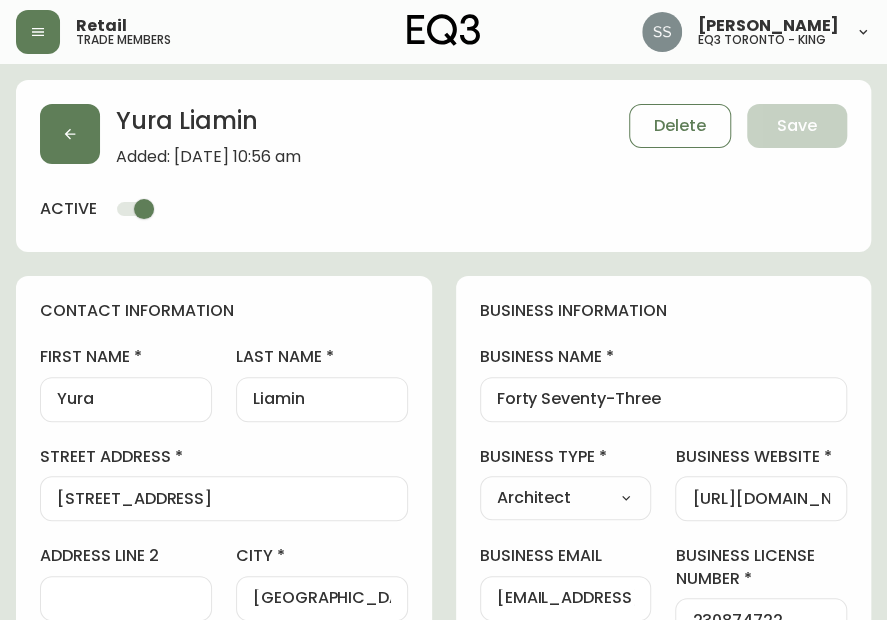 type on "EQ3 US Trade - [GEOGRAPHIC_DATA]" 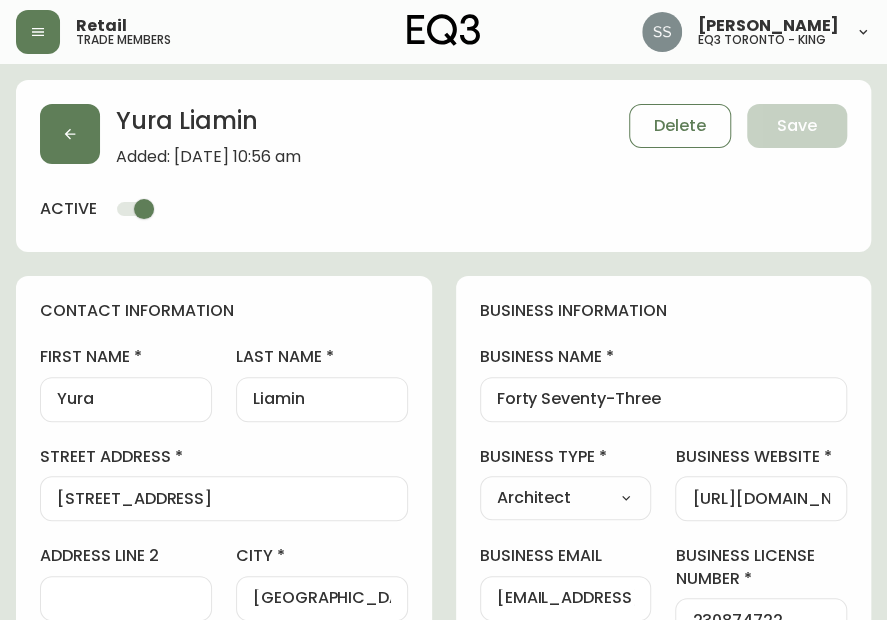 select on "cm48zha2033ze0170ss7kujjb" 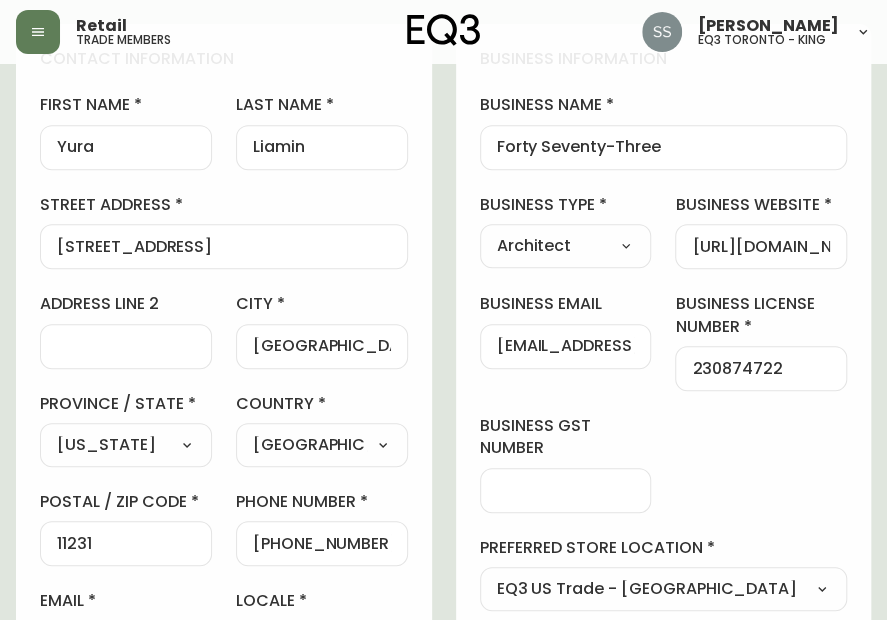 scroll, scrollTop: 300, scrollLeft: 0, axis: vertical 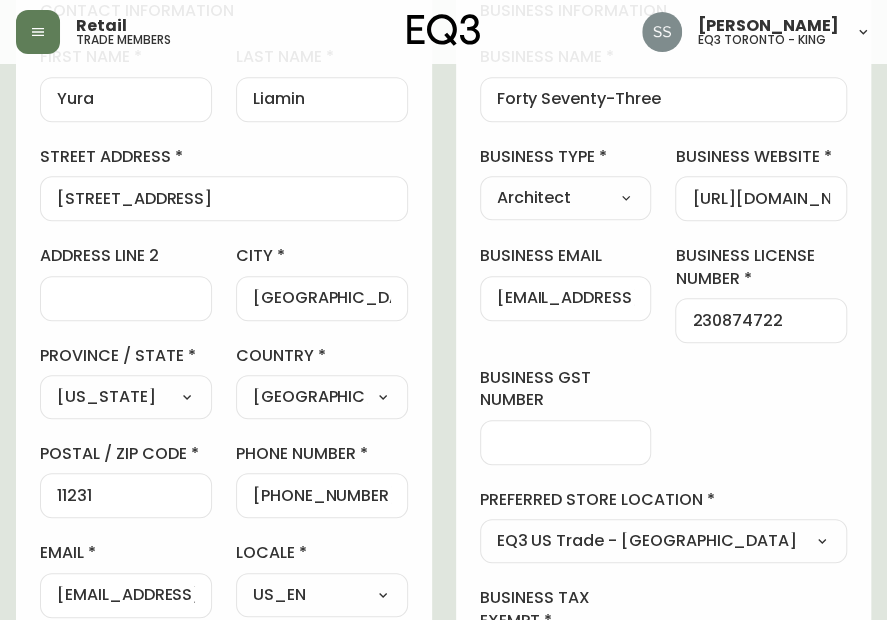 click on "[EMAIL_ADDRESS][DOMAIN_NAME]" at bounding box center (126, 595) 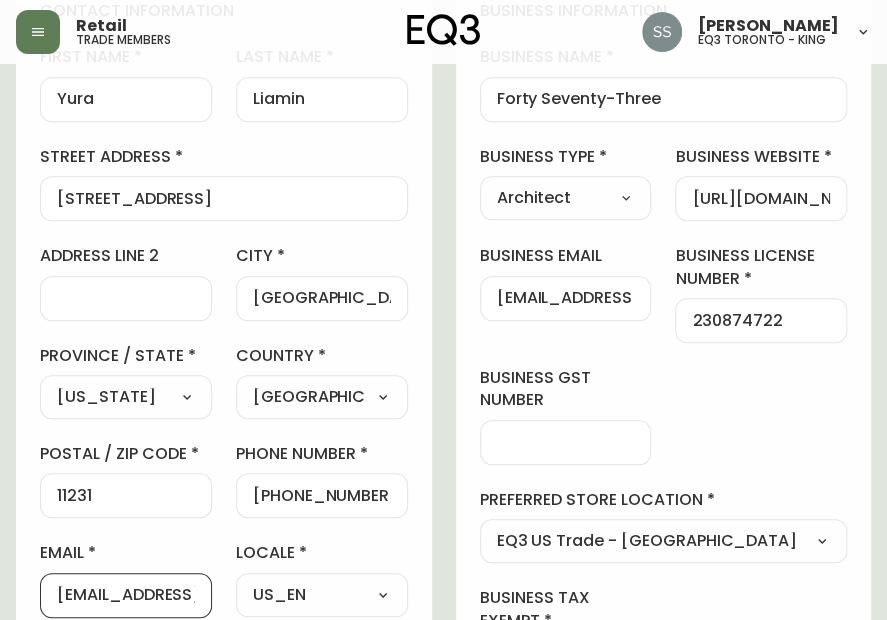 click on "[EMAIL_ADDRESS][DOMAIN_NAME]" at bounding box center (126, 595) 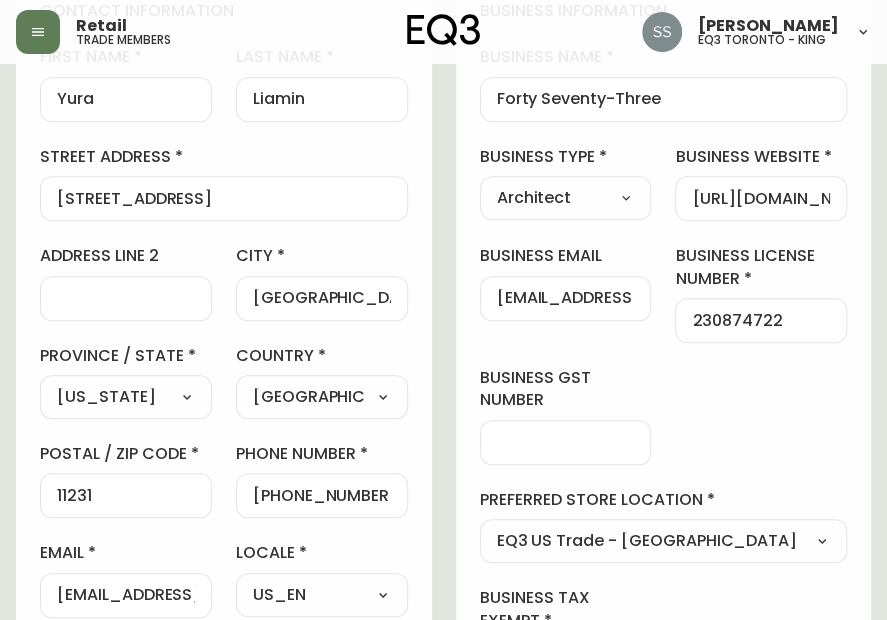 scroll, scrollTop: 0, scrollLeft: 0, axis: both 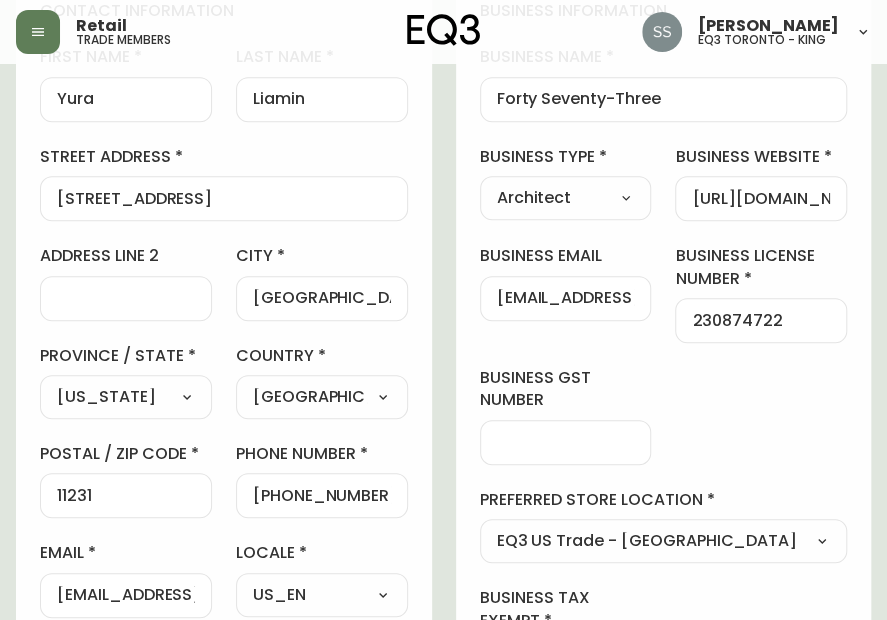 click on "Retail trade members" at bounding box center (158, 32) 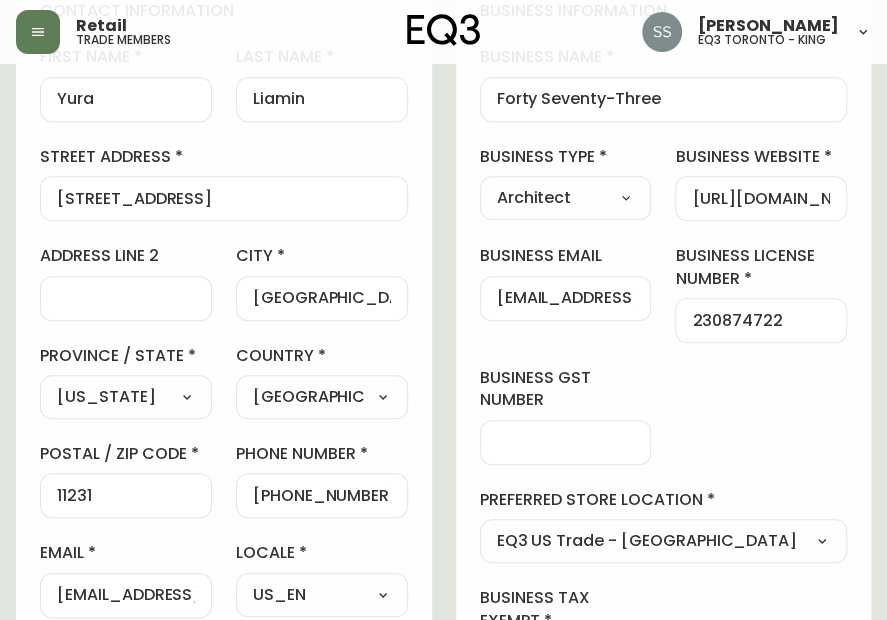 scroll, scrollTop: 600, scrollLeft: 0, axis: vertical 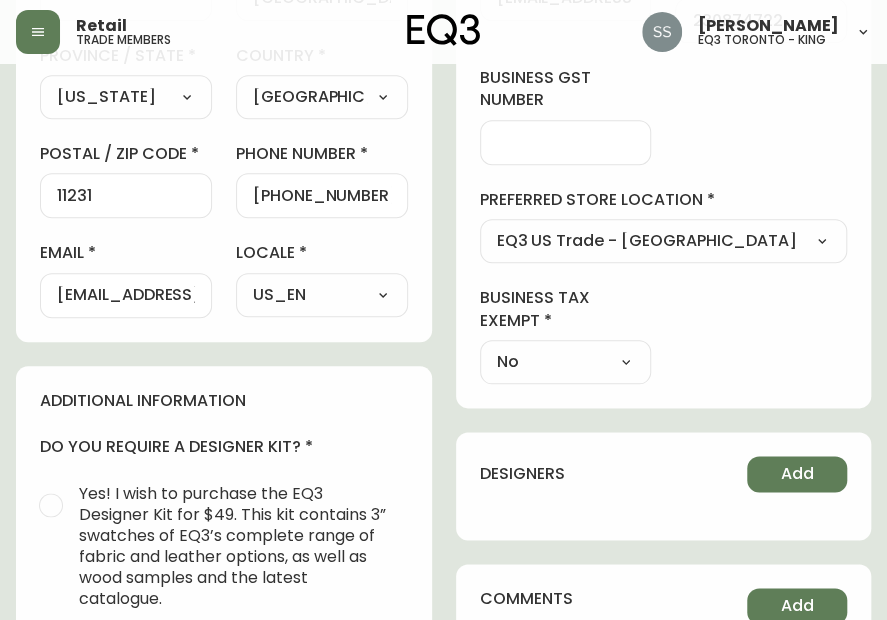 click on "[EMAIL_ADDRESS][DOMAIN_NAME]" at bounding box center (126, 295) 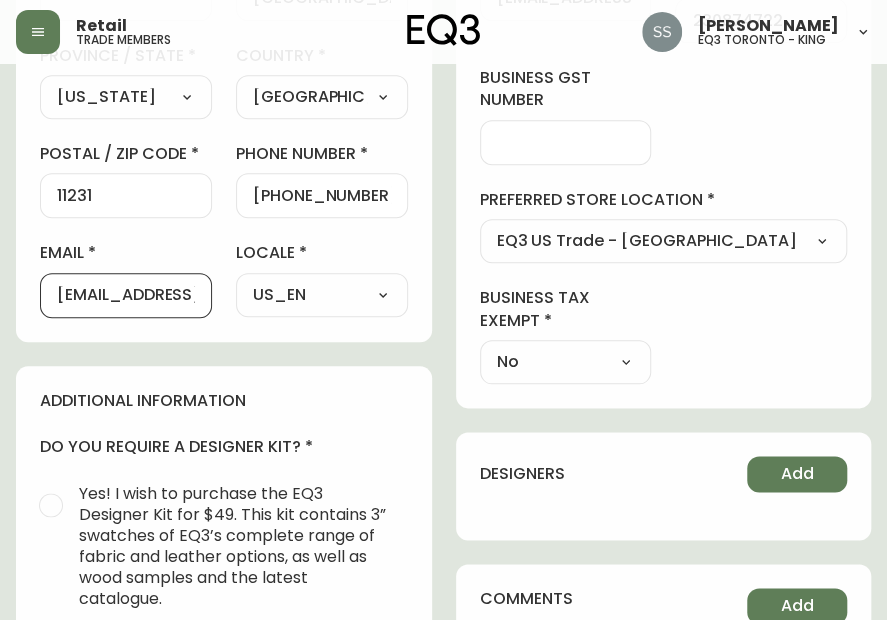 click on "[EMAIL_ADDRESS][DOMAIN_NAME]" at bounding box center (126, 295) 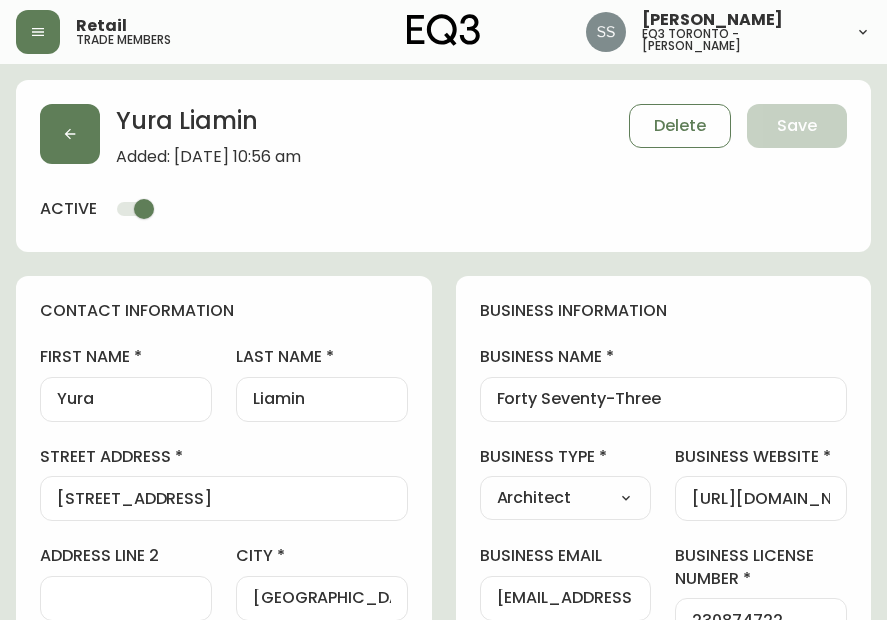 select on "NY" 